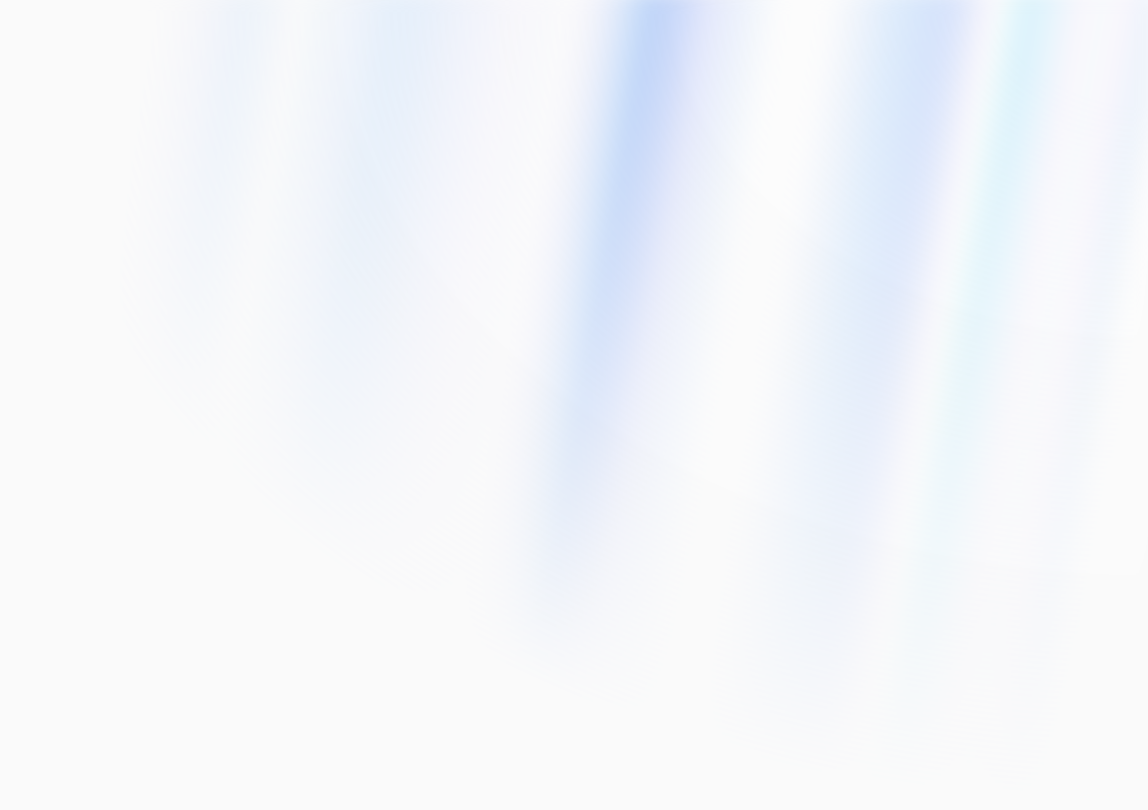 scroll, scrollTop: 0, scrollLeft: 0, axis: both 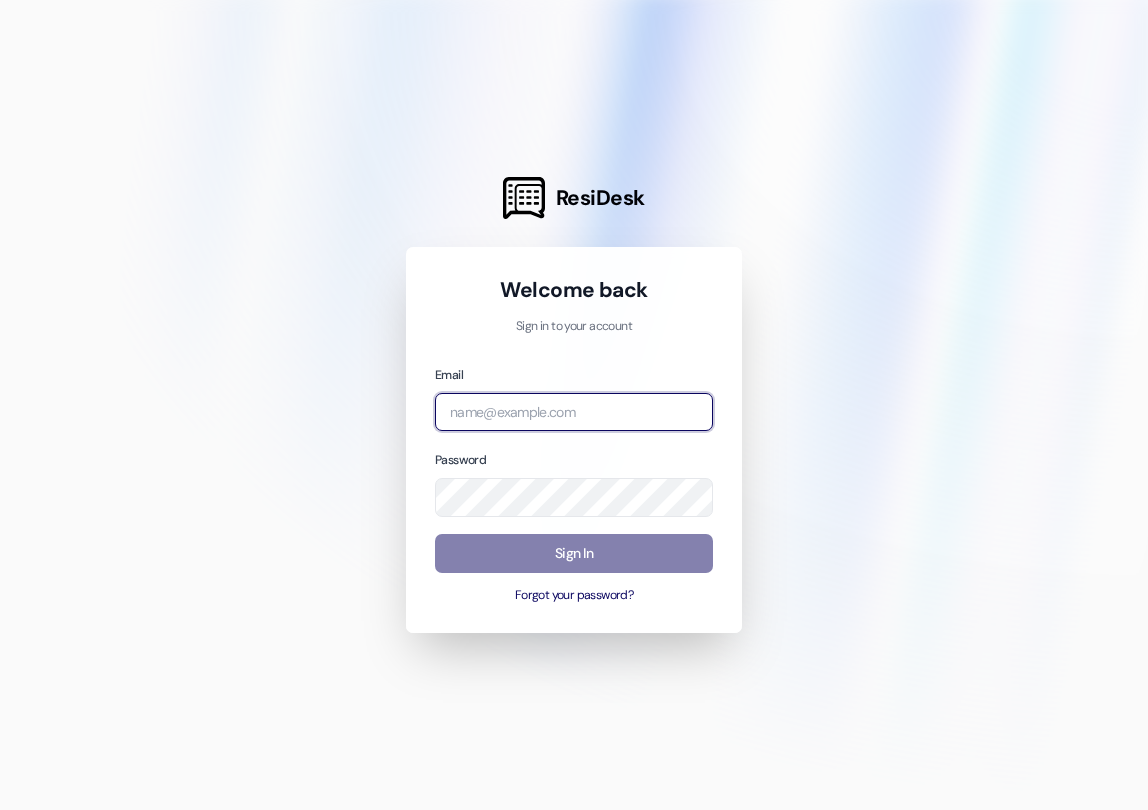 click at bounding box center (574, 412) 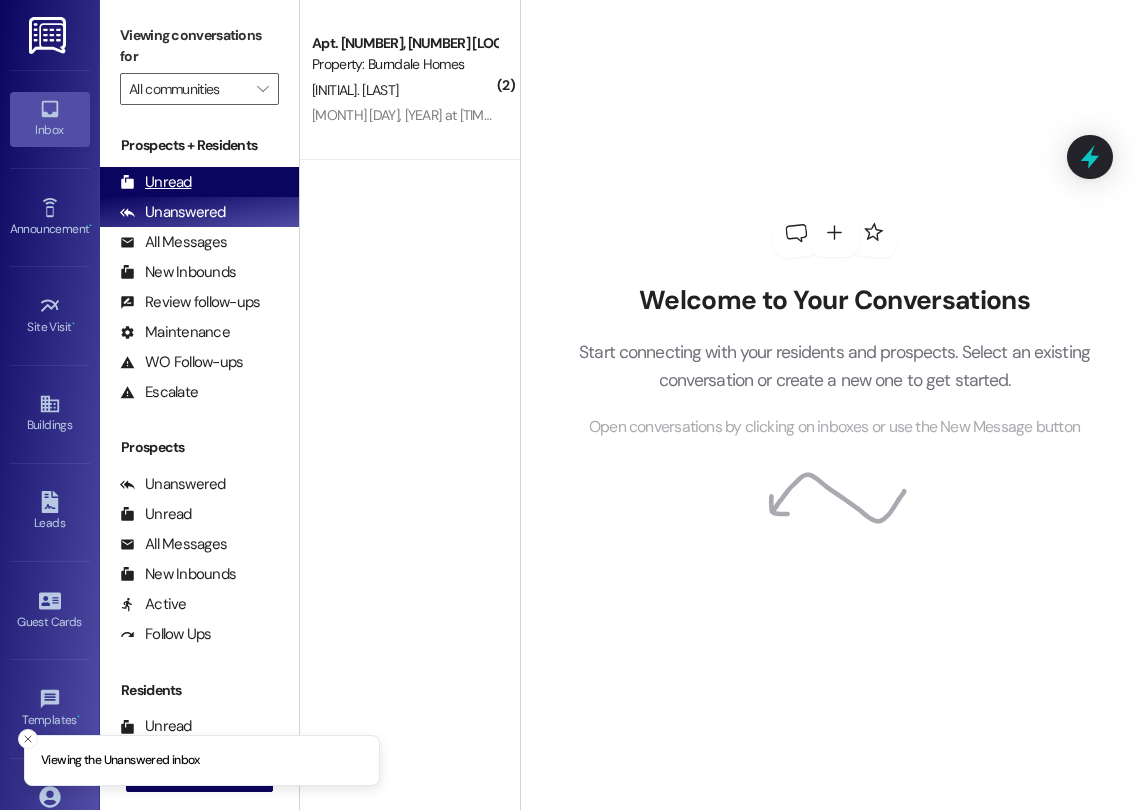 click on "Unread" at bounding box center [156, 182] 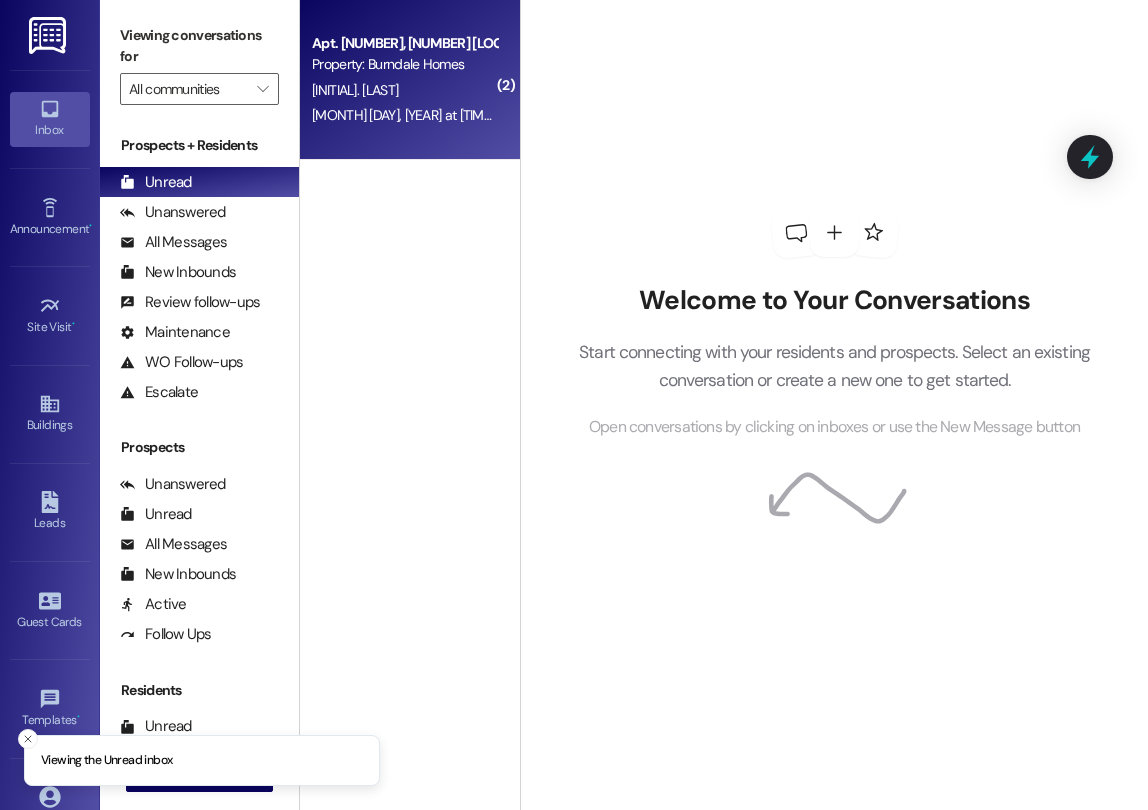 click on "[MONTH] [DAY], [YEAR] at [TIME]: Lobby [MONTH] [DAY], [YEAR] at [TIME]: Lobby" at bounding box center [424, 115] 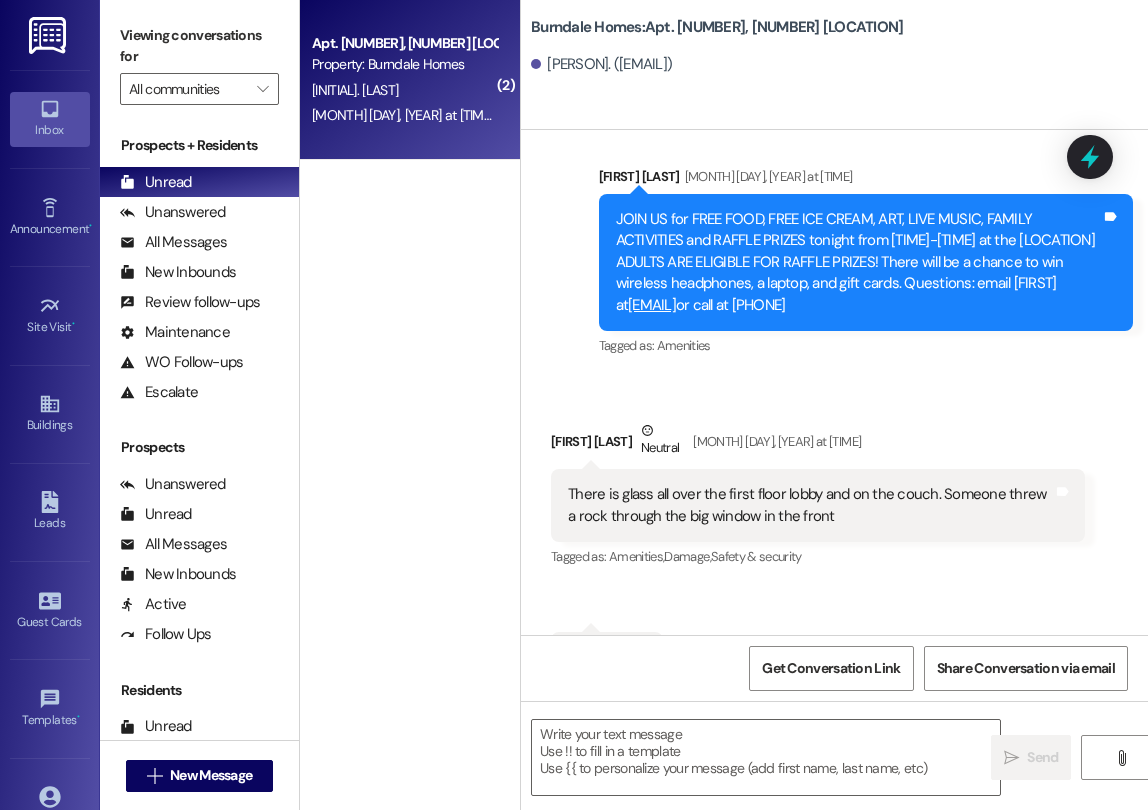 scroll, scrollTop: 16704, scrollLeft: 0, axis: vertical 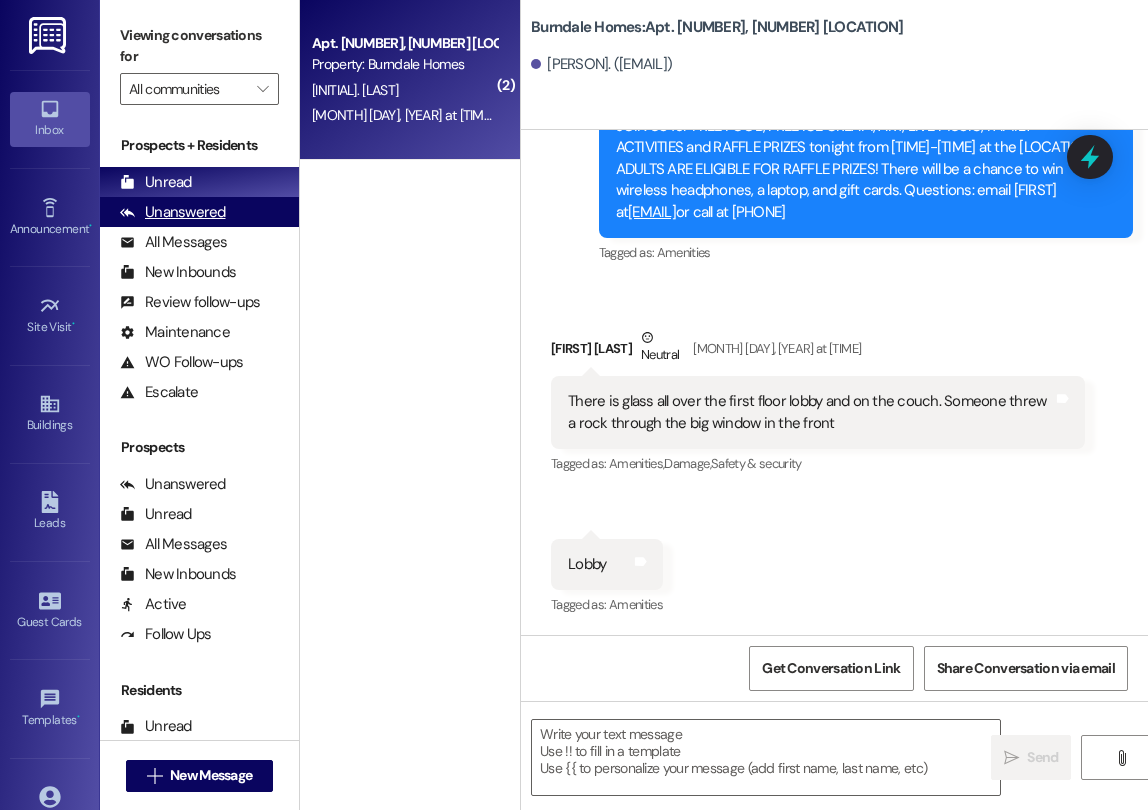 click on "Unanswered" at bounding box center [173, 212] 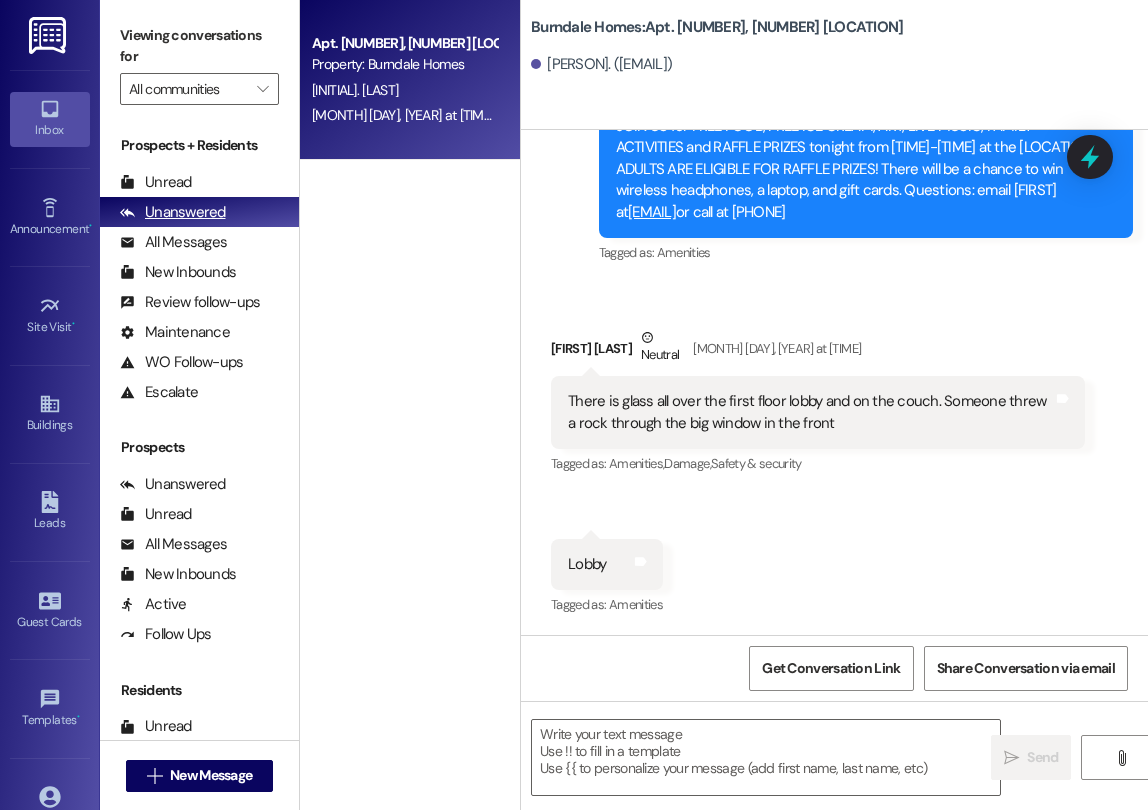 click on "Unanswered" at bounding box center [173, 212] 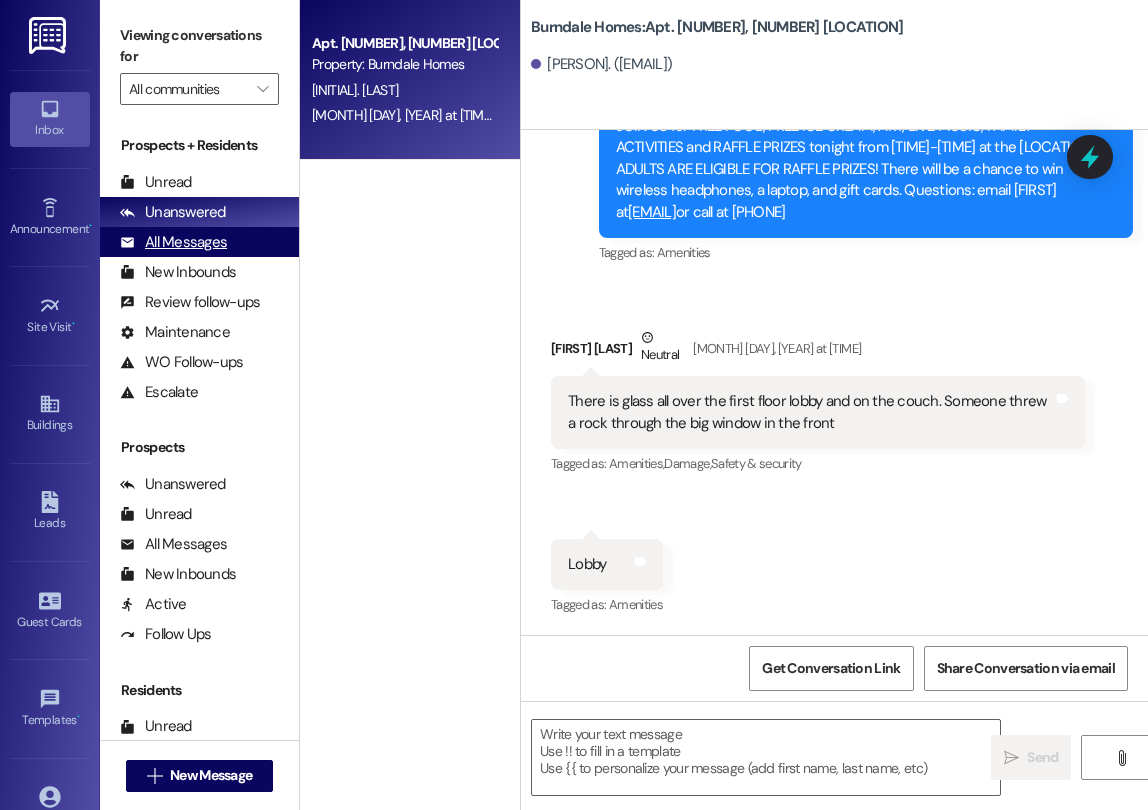 click on "All Messages" at bounding box center (173, 242) 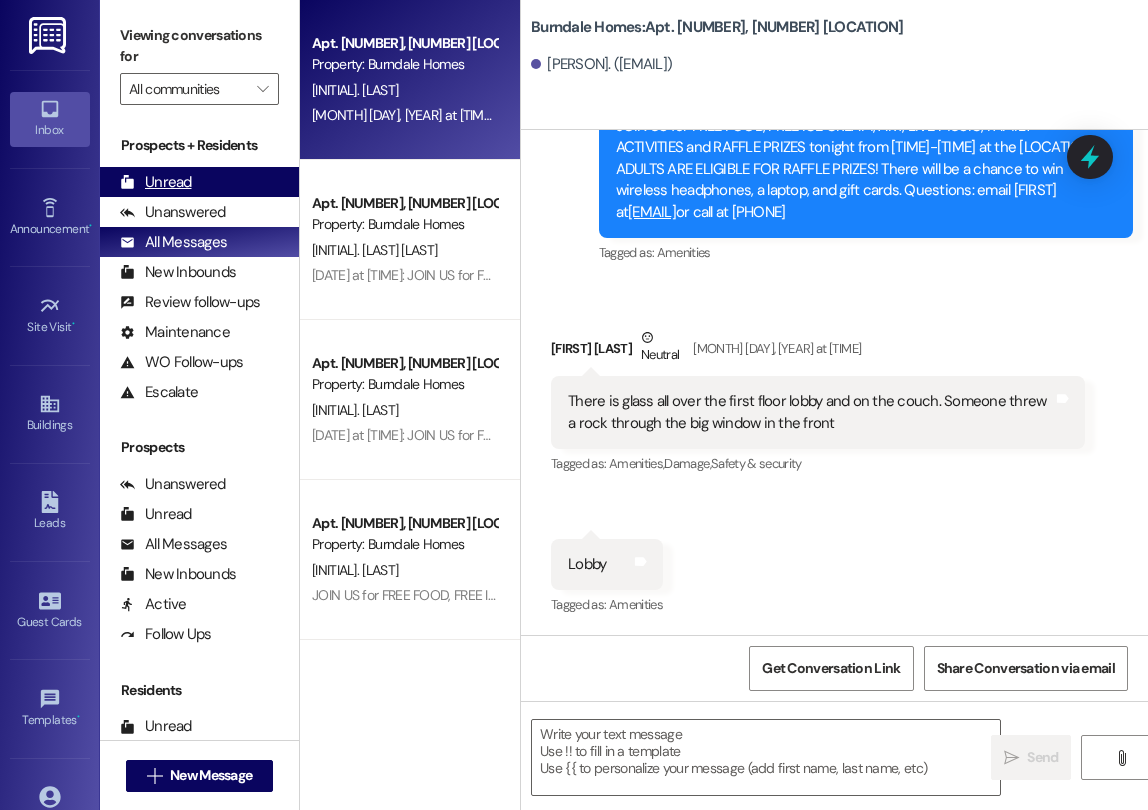 click on "Unread" at bounding box center (156, 182) 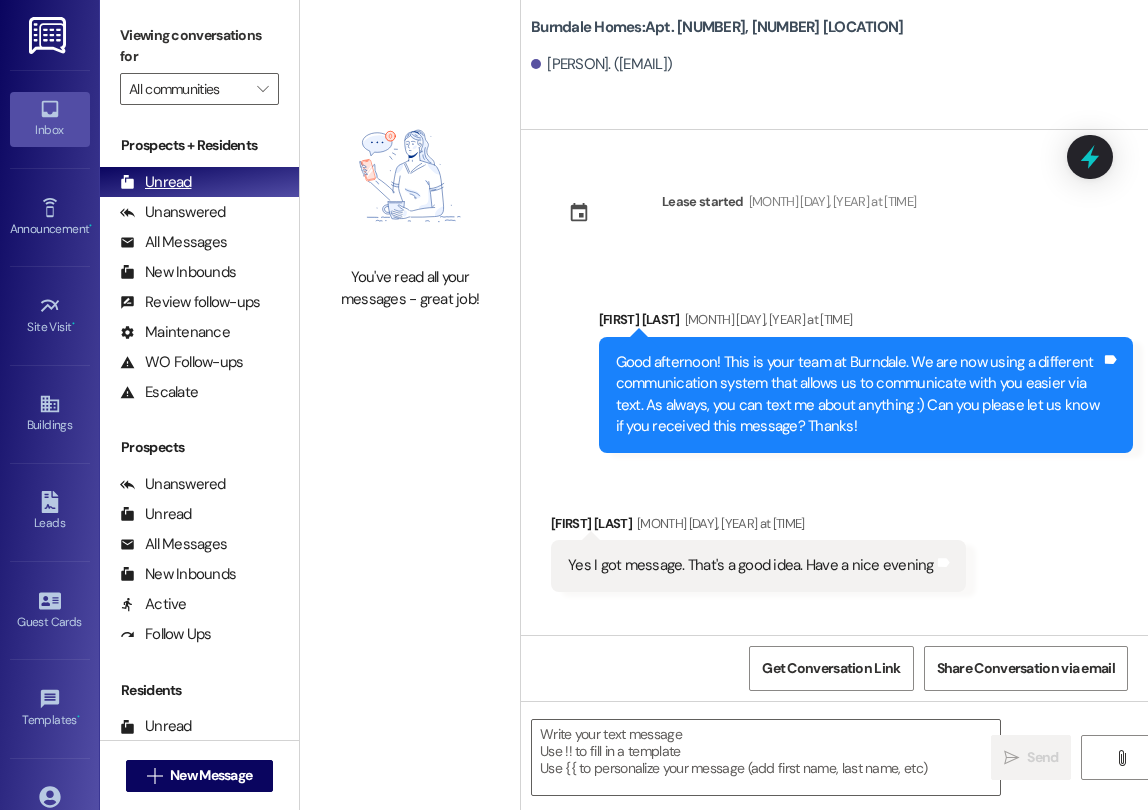 scroll, scrollTop: 16703, scrollLeft: 0, axis: vertical 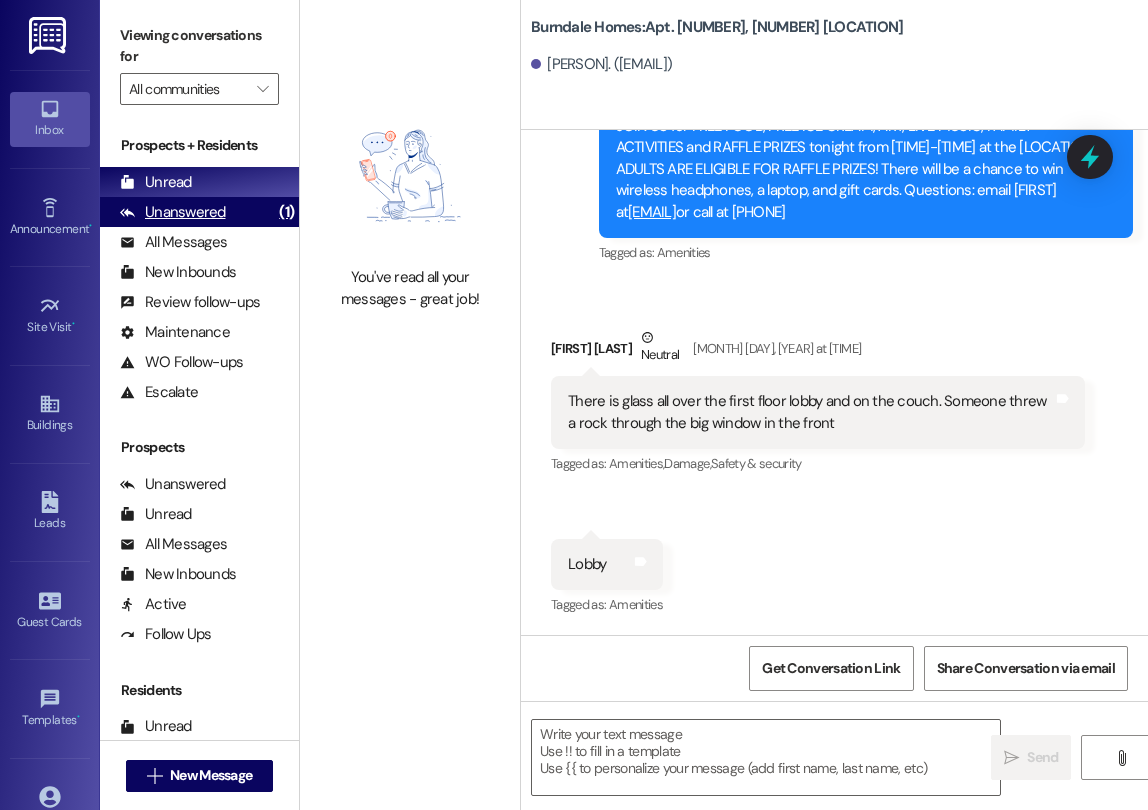 click on "Unanswered" at bounding box center [173, 212] 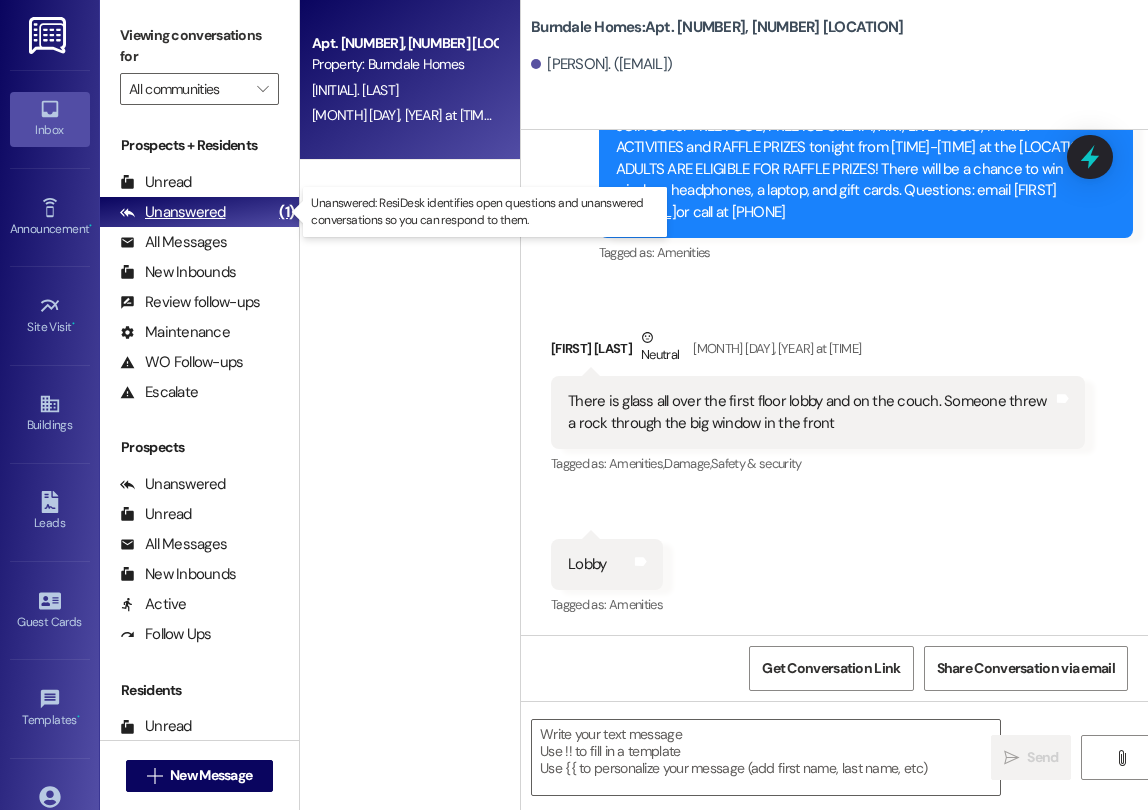 click on "Unanswered (1)" at bounding box center [199, 212] 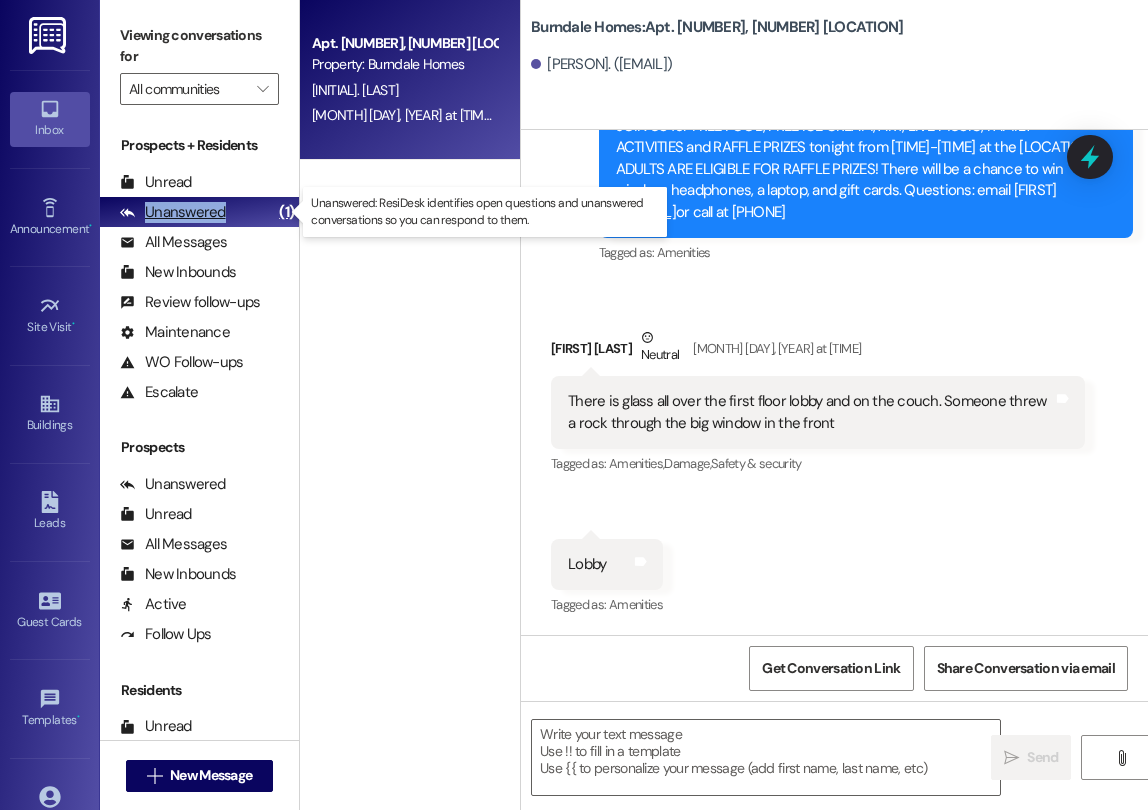 click on "Unanswered (1)" at bounding box center [199, 212] 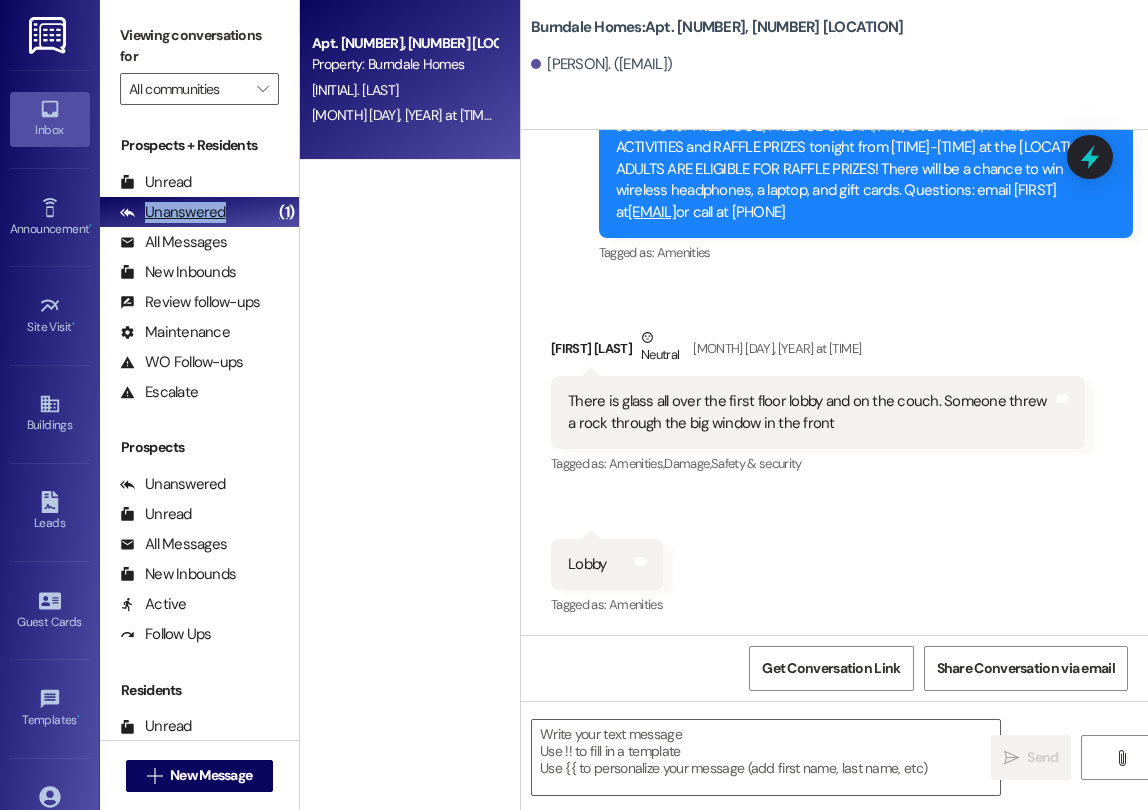 drag, startPoint x: 192, startPoint y: 200, endPoint x: 174, endPoint y: 221, distance: 27.658634 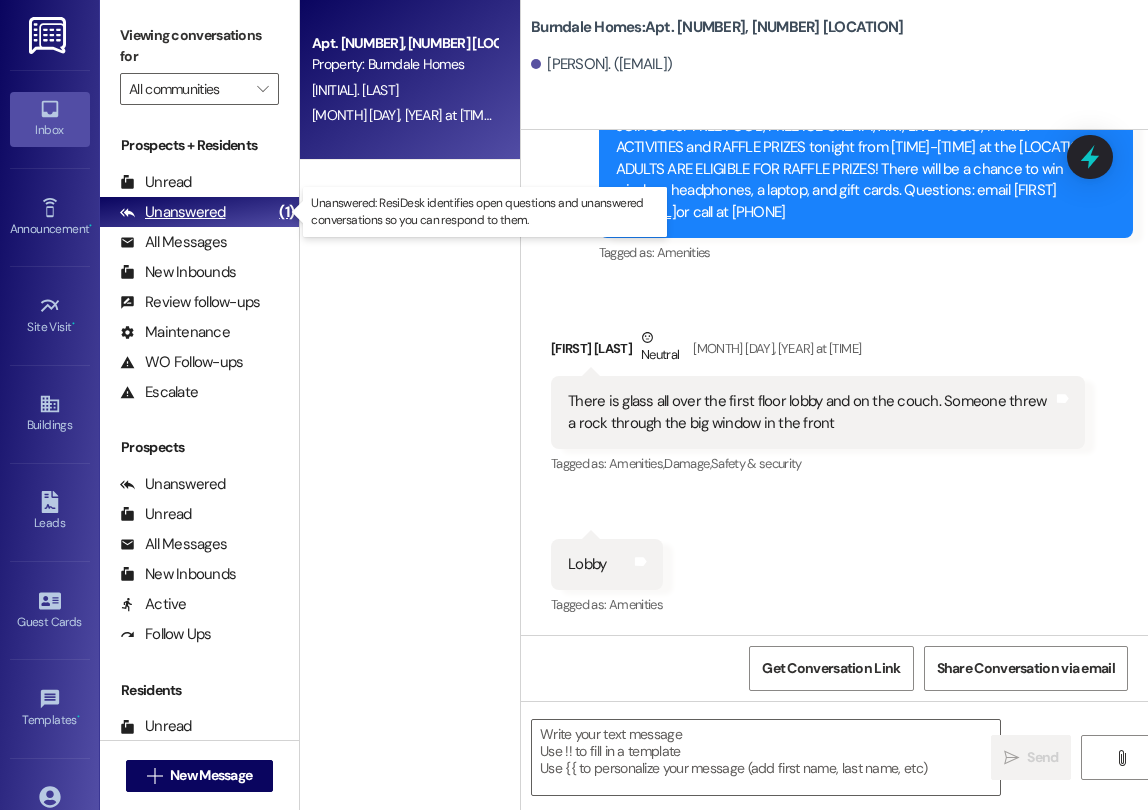 click on "Unanswered" at bounding box center (173, 212) 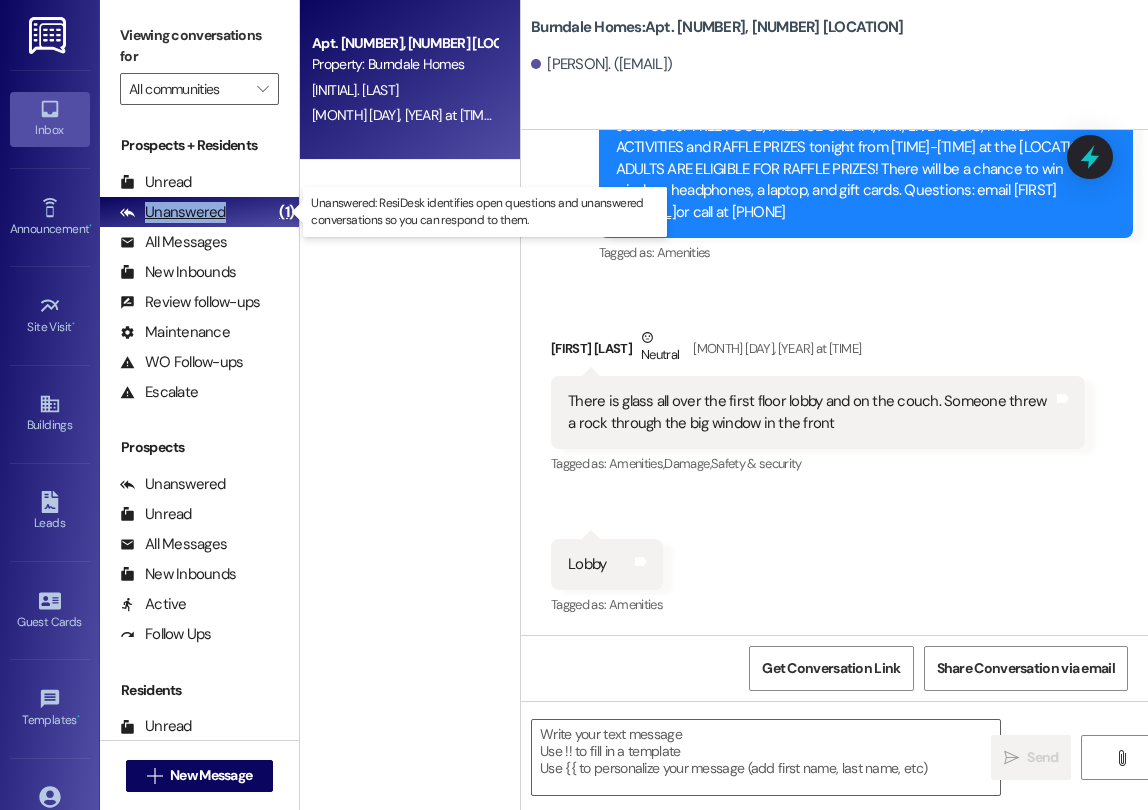click on "Unanswered" at bounding box center (173, 212) 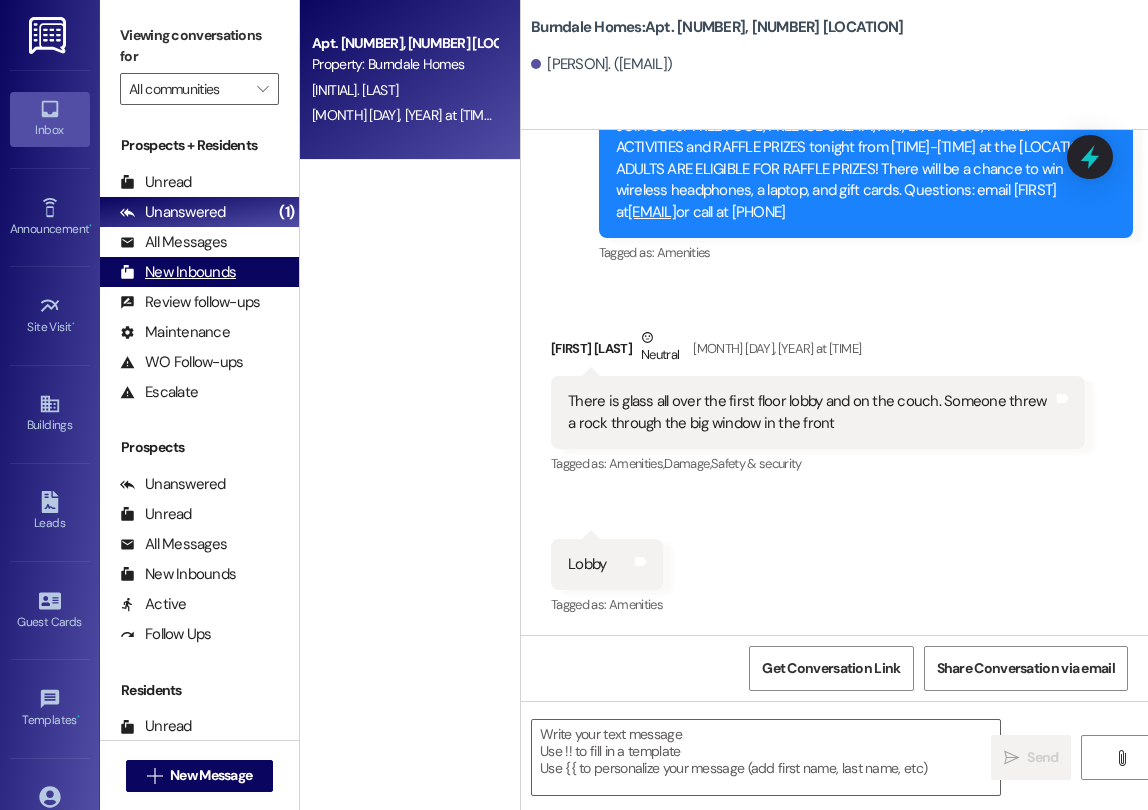drag, startPoint x: 175, startPoint y: 216, endPoint x: 207, endPoint y: 272, distance: 64.49806 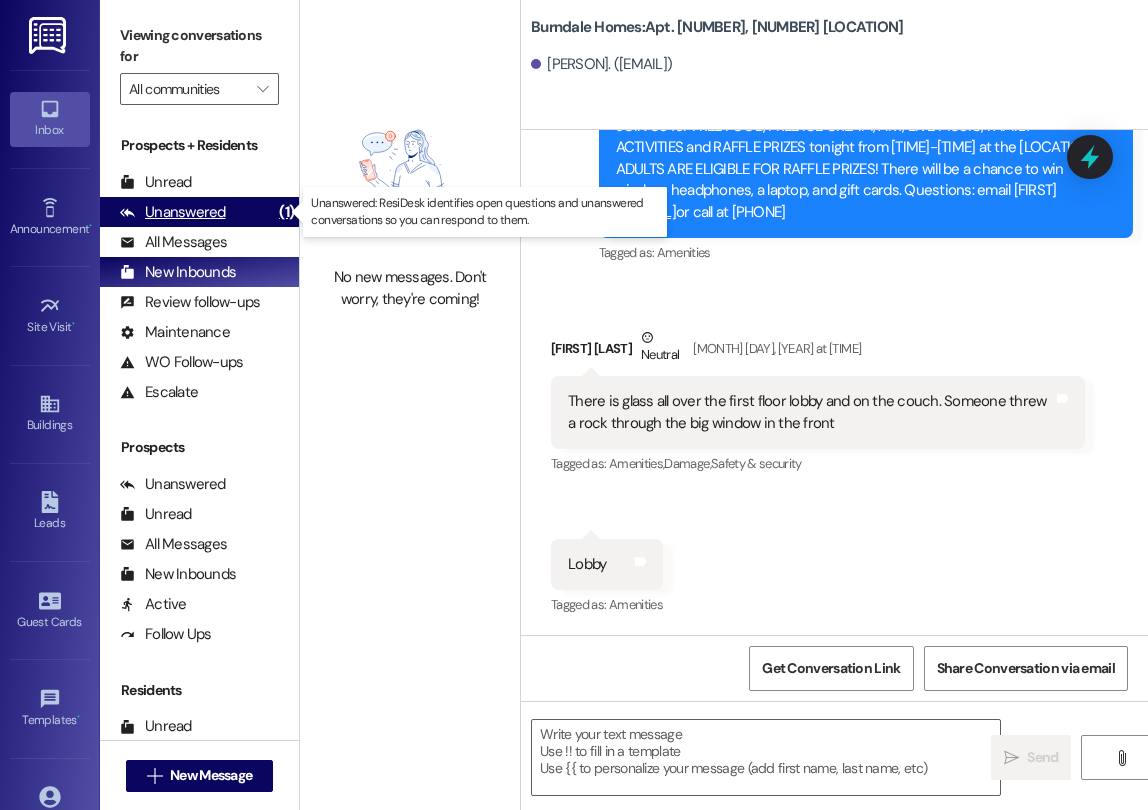 click on "Unanswered" at bounding box center [173, 212] 